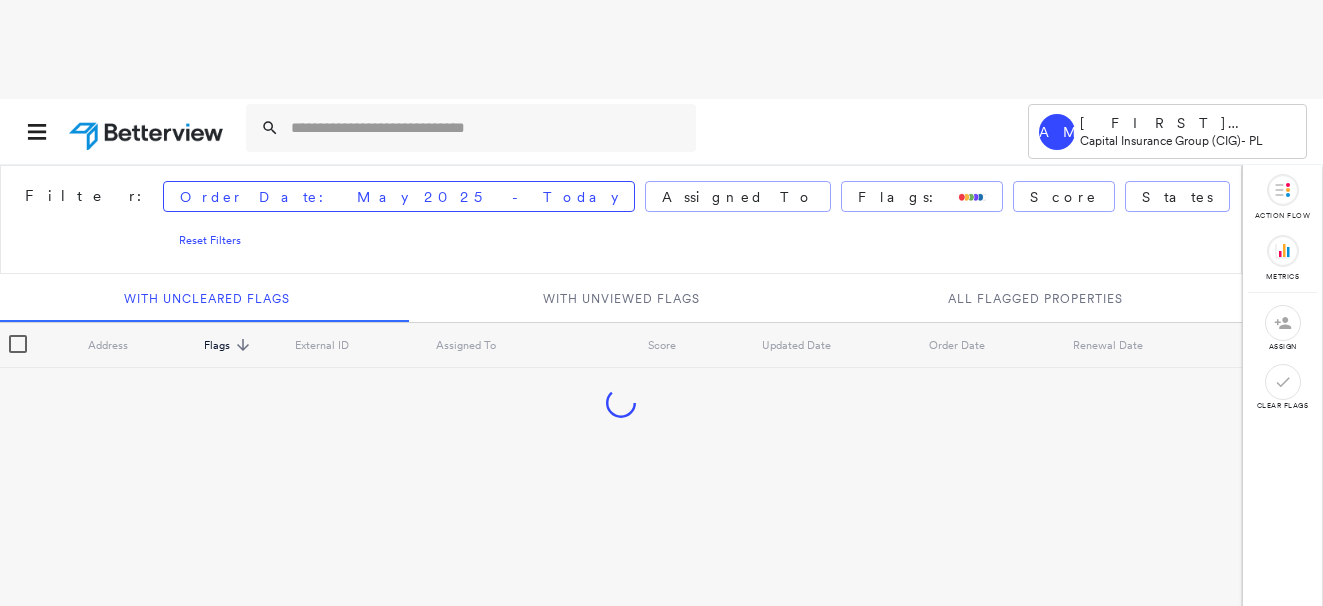 scroll, scrollTop: 0, scrollLeft: 0, axis: both 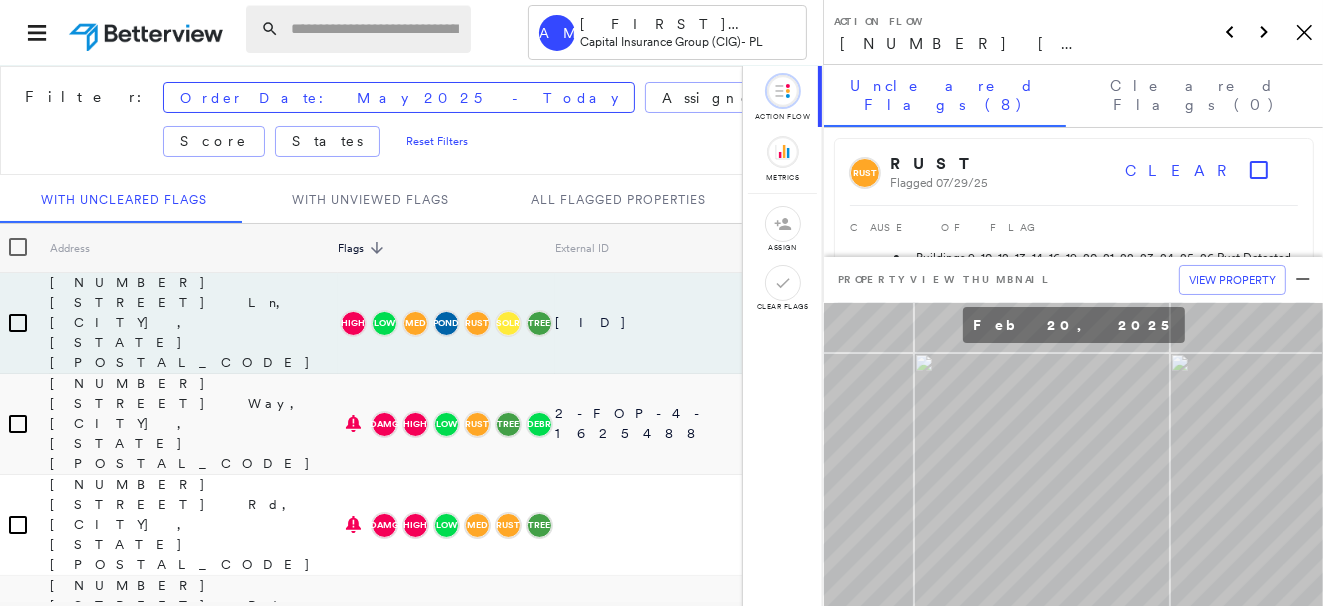 click at bounding box center [375, 29] 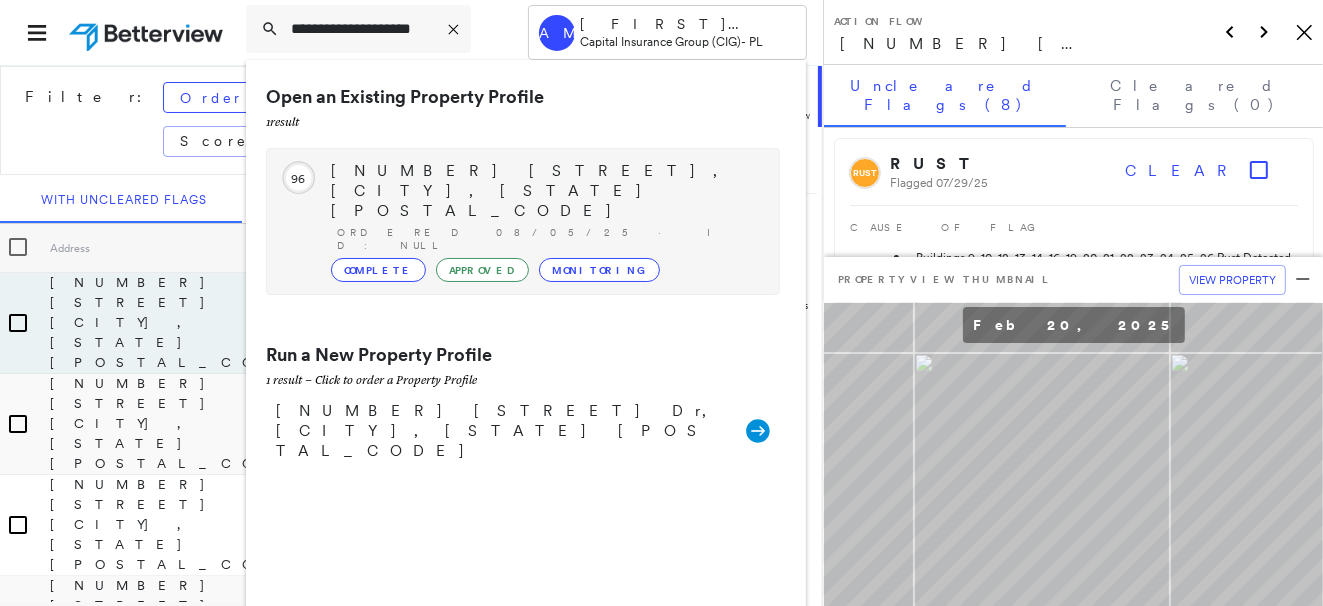 type on "**********" 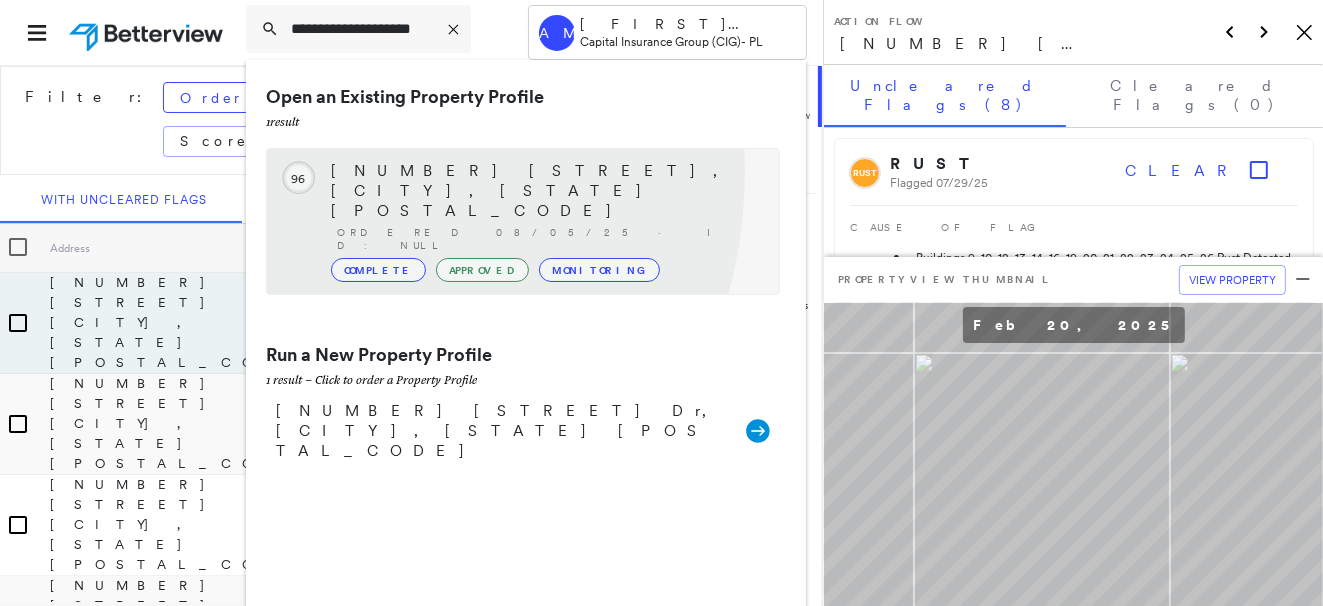 click on "96" 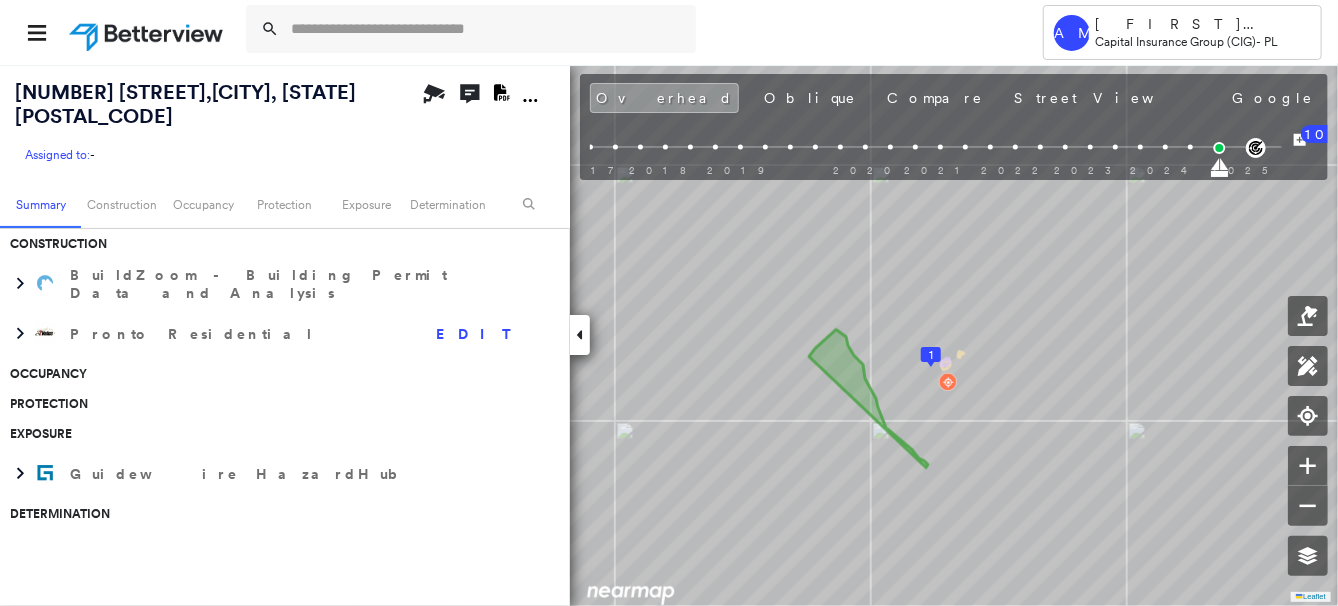 scroll, scrollTop: 0, scrollLeft: 0, axis: both 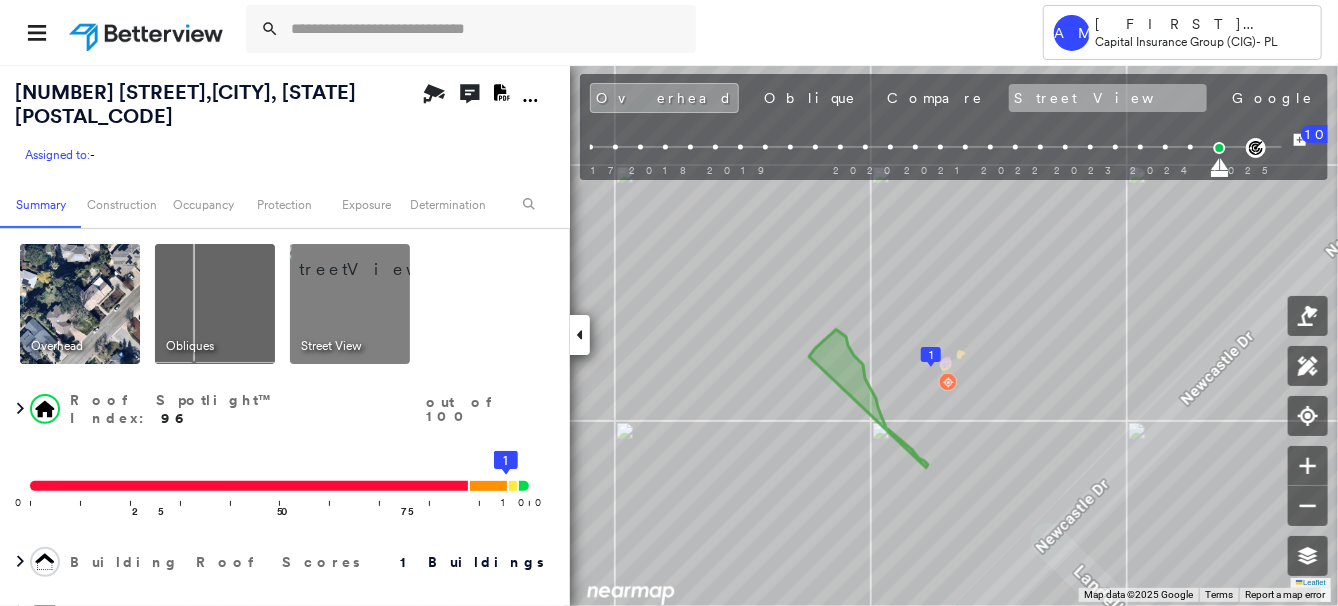 click on "Street View" at bounding box center [1108, 98] 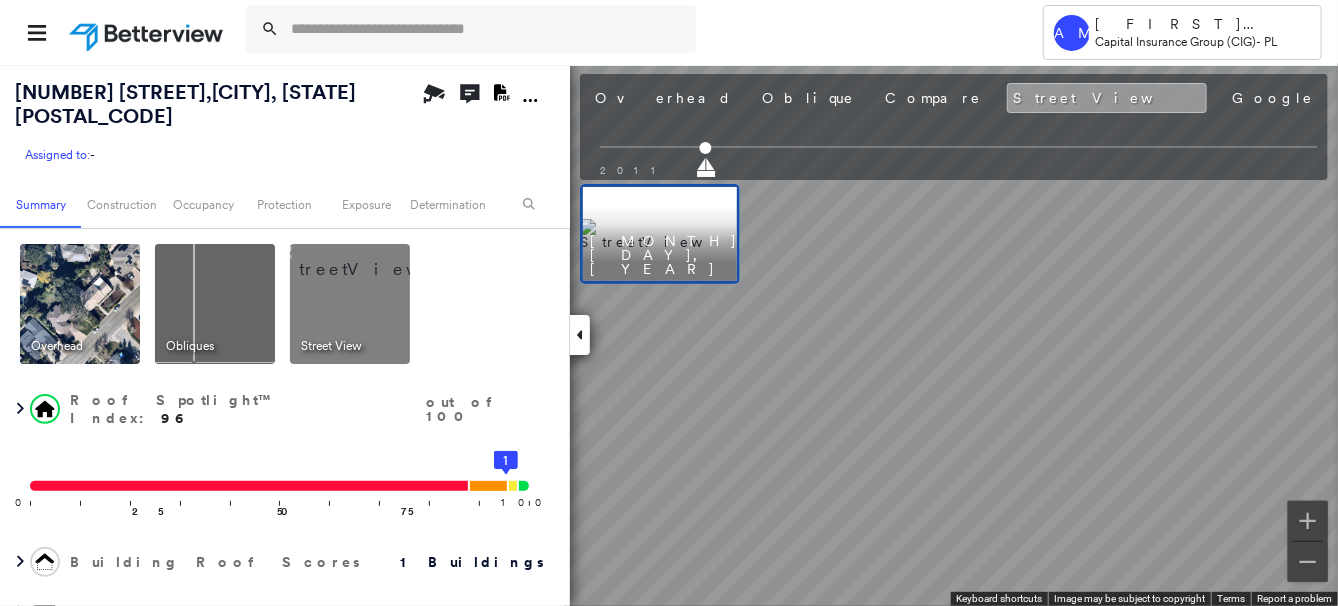 scroll, scrollTop: 0, scrollLeft: 0, axis: both 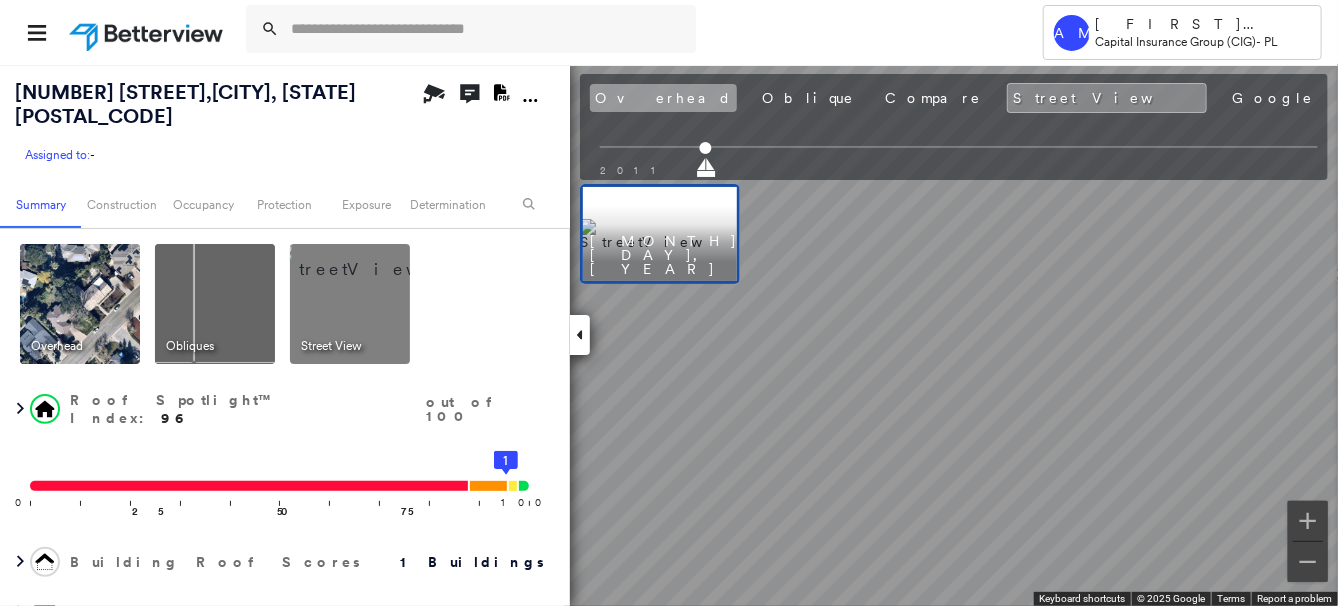 click on "Overhead" at bounding box center (663, 98) 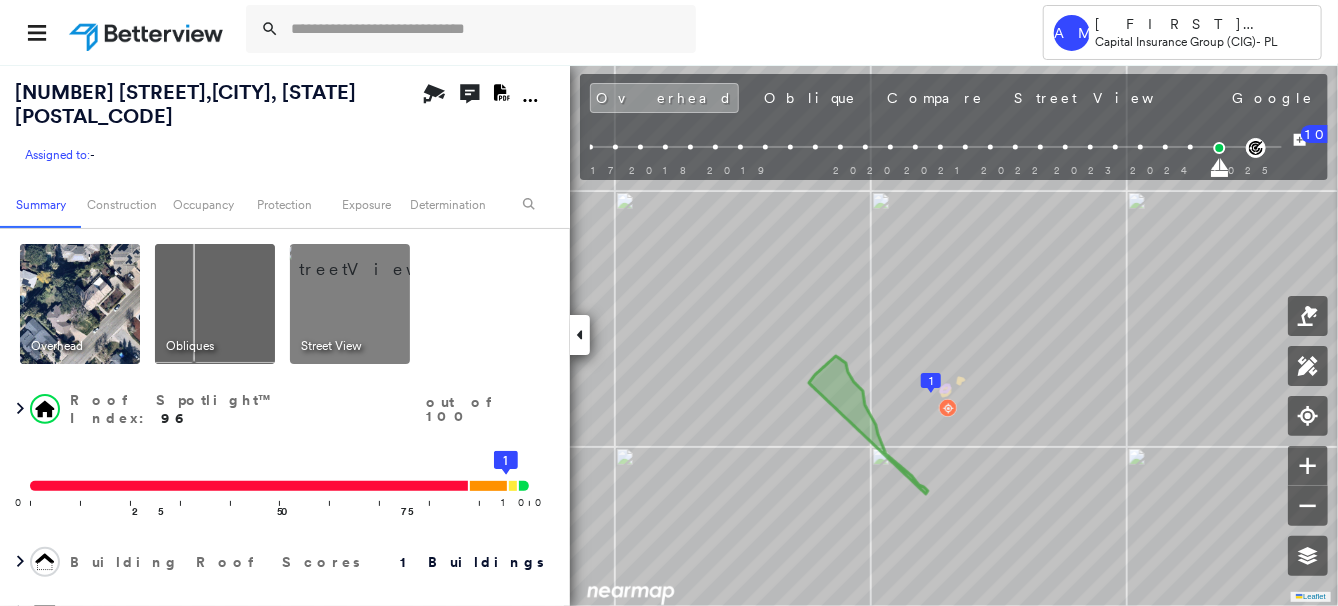 scroll, scrollTop: 0, scrollLeft: 0, axis: both 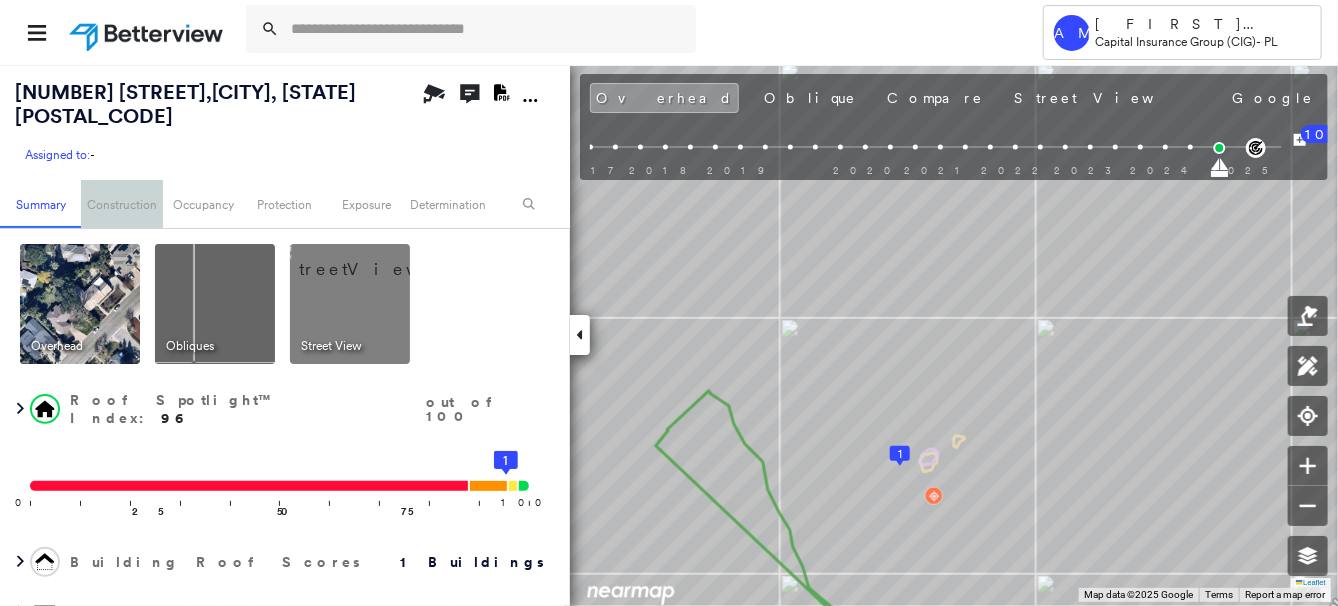click on "Construction" at bounding box center [121, 204] 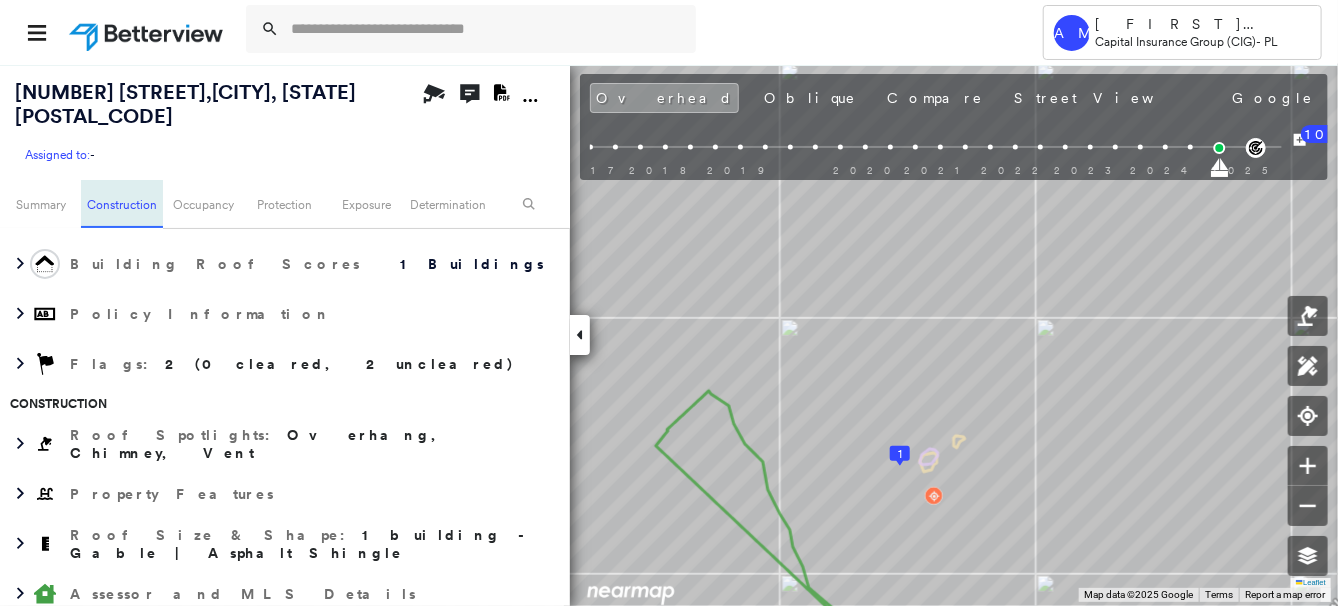scroll, scrollTop: 463, scrollLeft: 0, axis: vertical 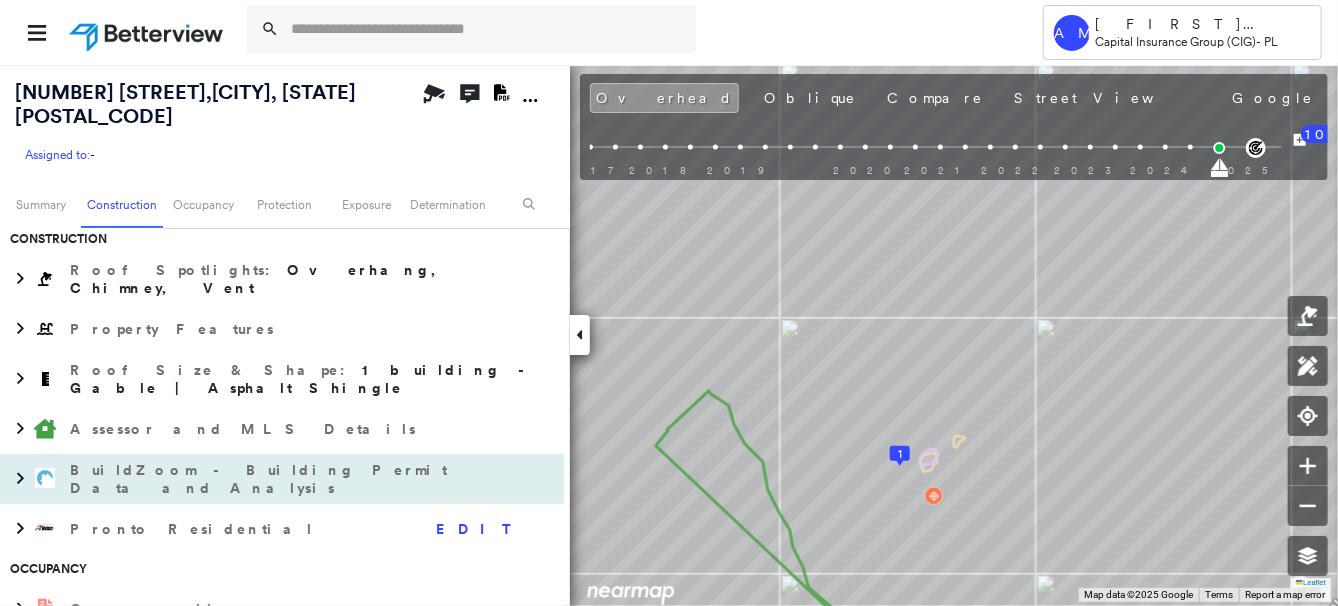 click on "BuildZoom - Building Permit Data and Analysis" at bounding box center (262, 479) 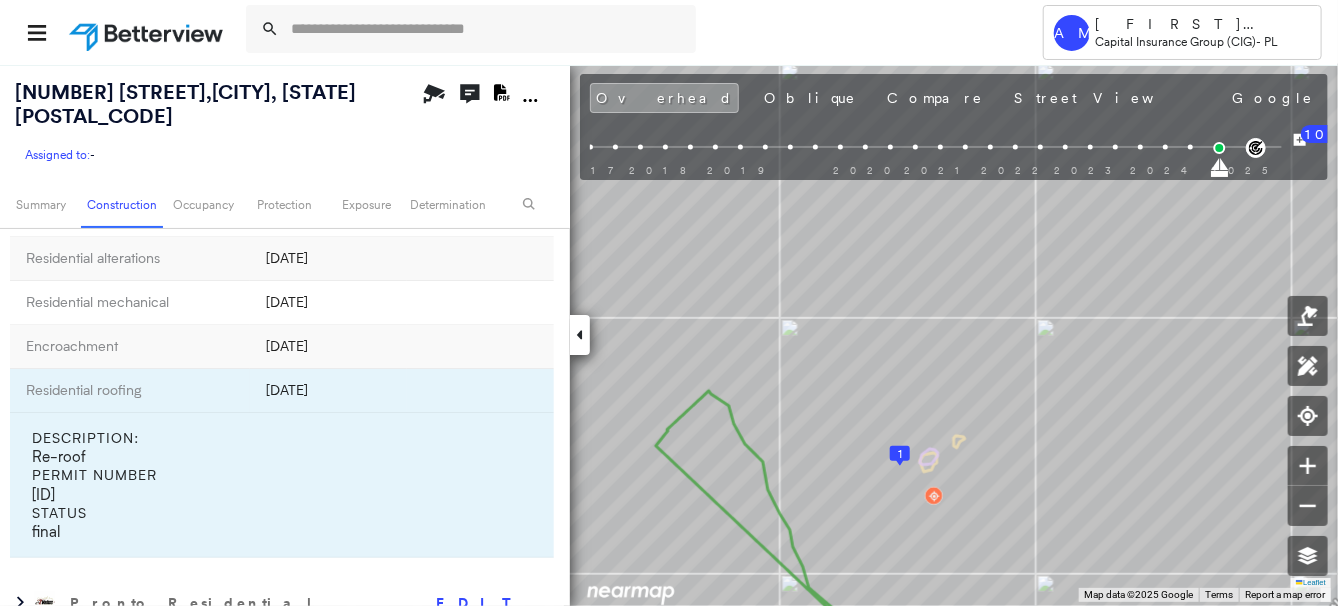 scroll, scrollTop: 1463, scrollLeft: 0, axis: vertical 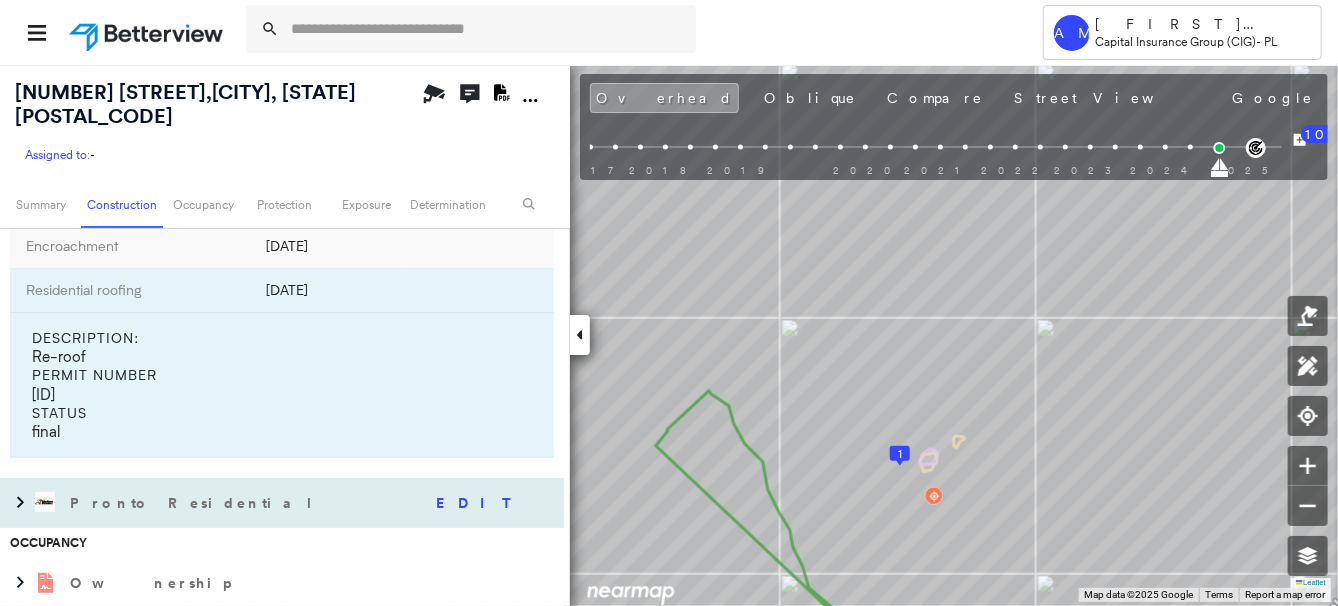 click on "Pronto Residential" at bounding box center (194, 503) 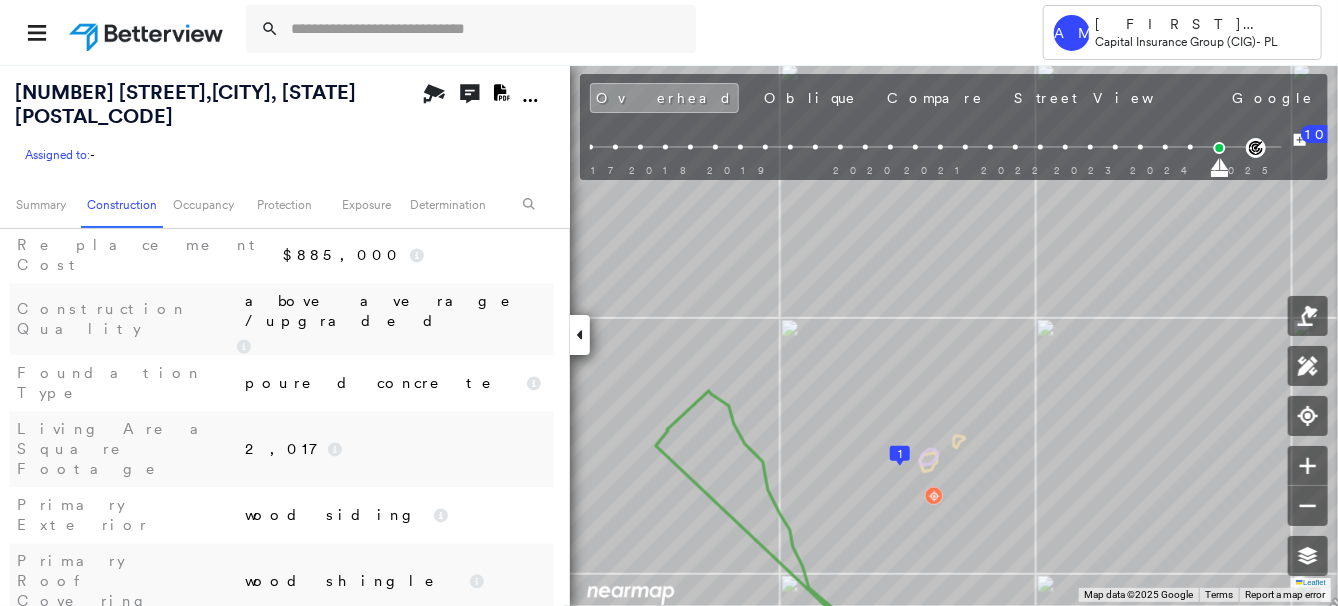 scroll, scrollTop: 1863, scrollLeft: 0, axis: vertical 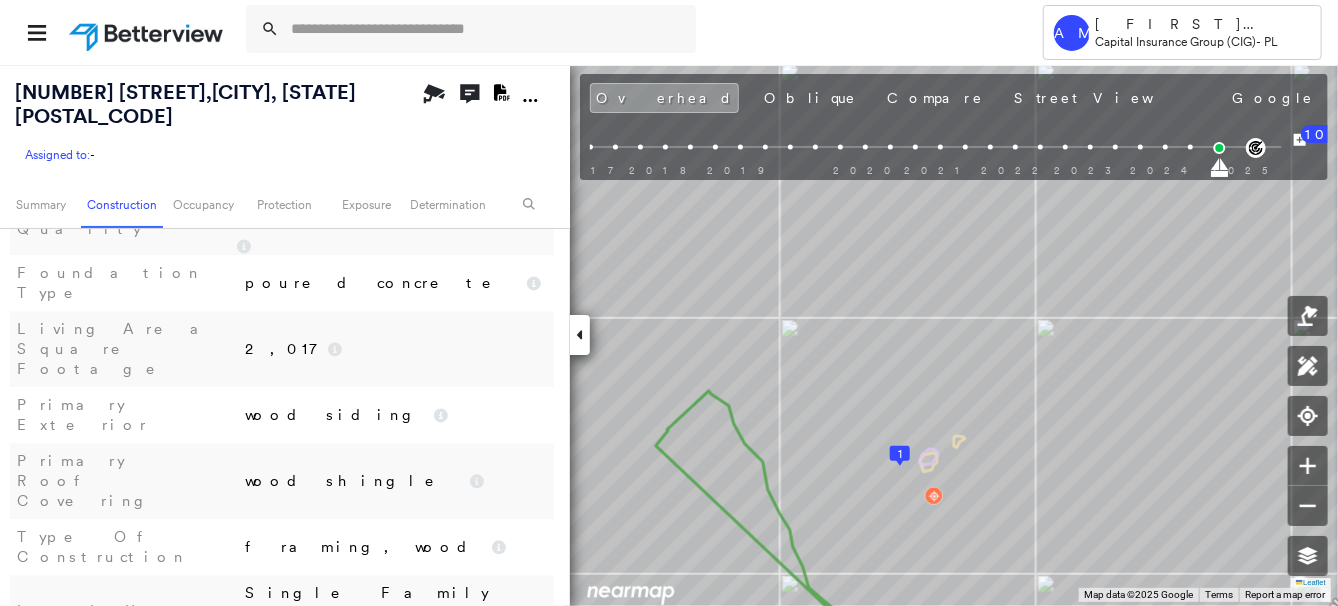 click on "Ownership" at bounding box center (152, 713) 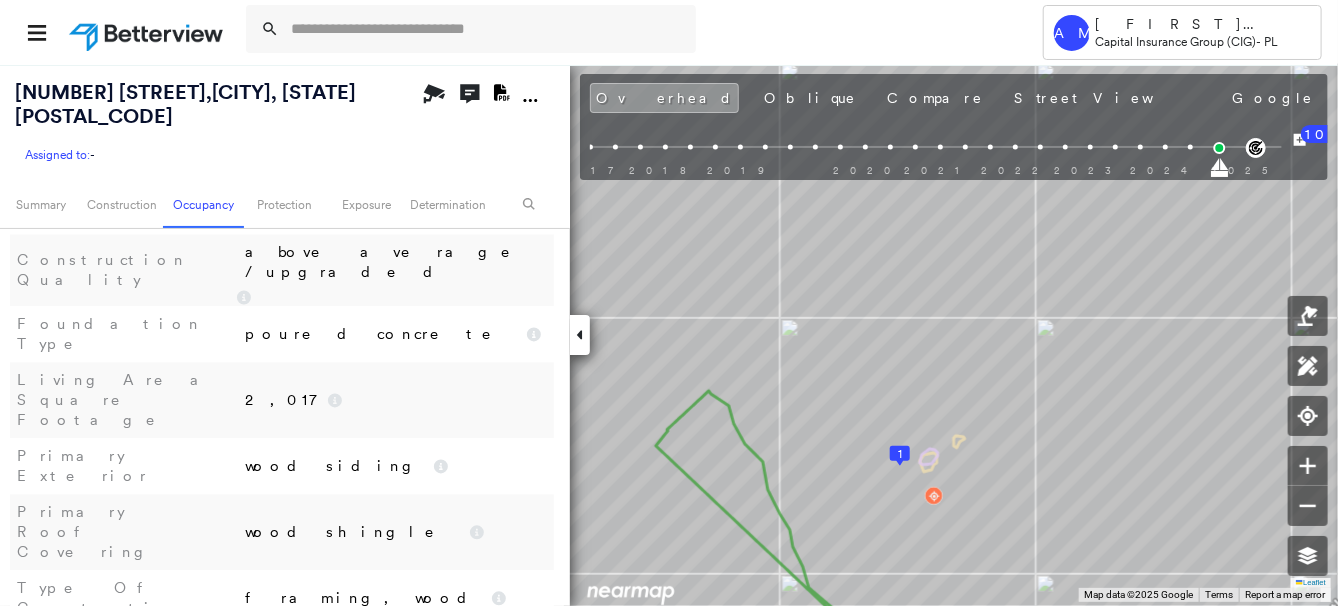 scroll, scrollTop: 1791, scrollLeft: 0, axis: vertical 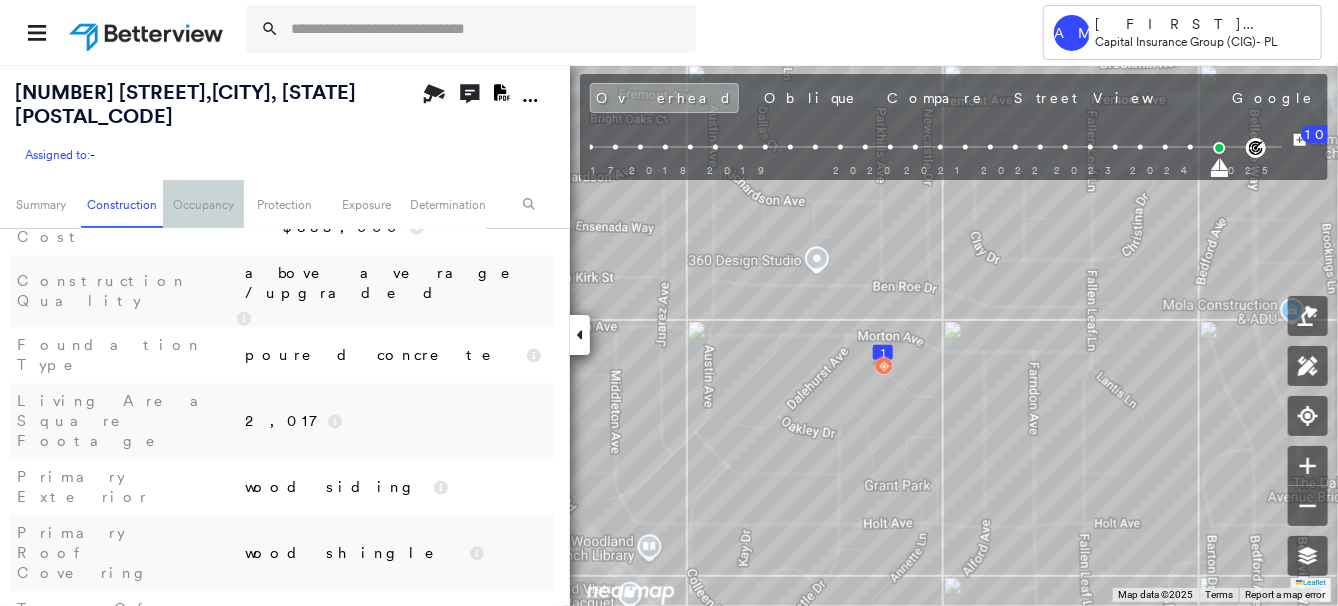 click on "Occupancy" at bounding box center [203, 204] 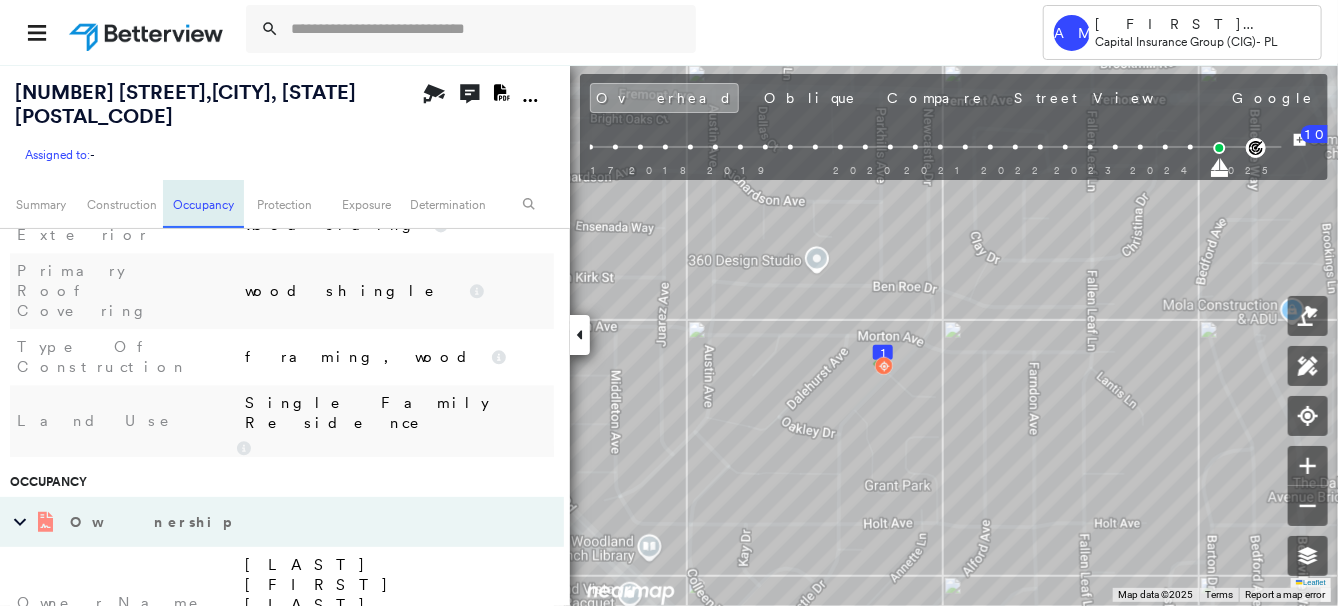 scroll, scrollTop: 2064, scrollLeft: 0, axis: vertical 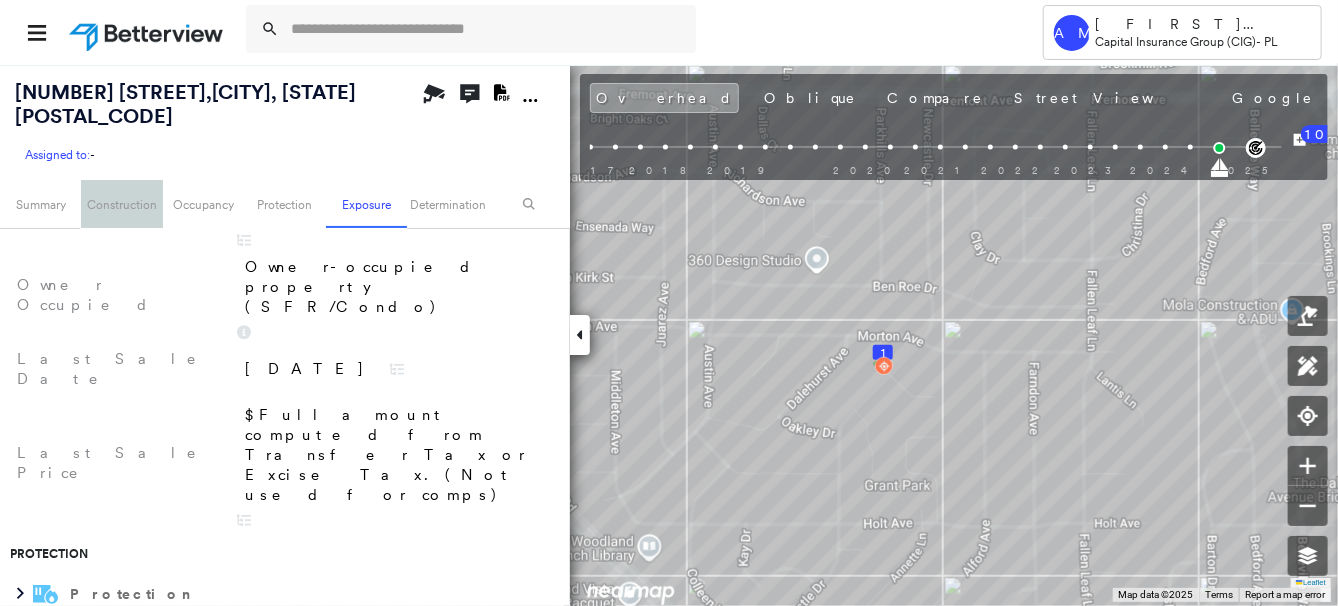 click on "Construction" at bounding box center (121, 204) 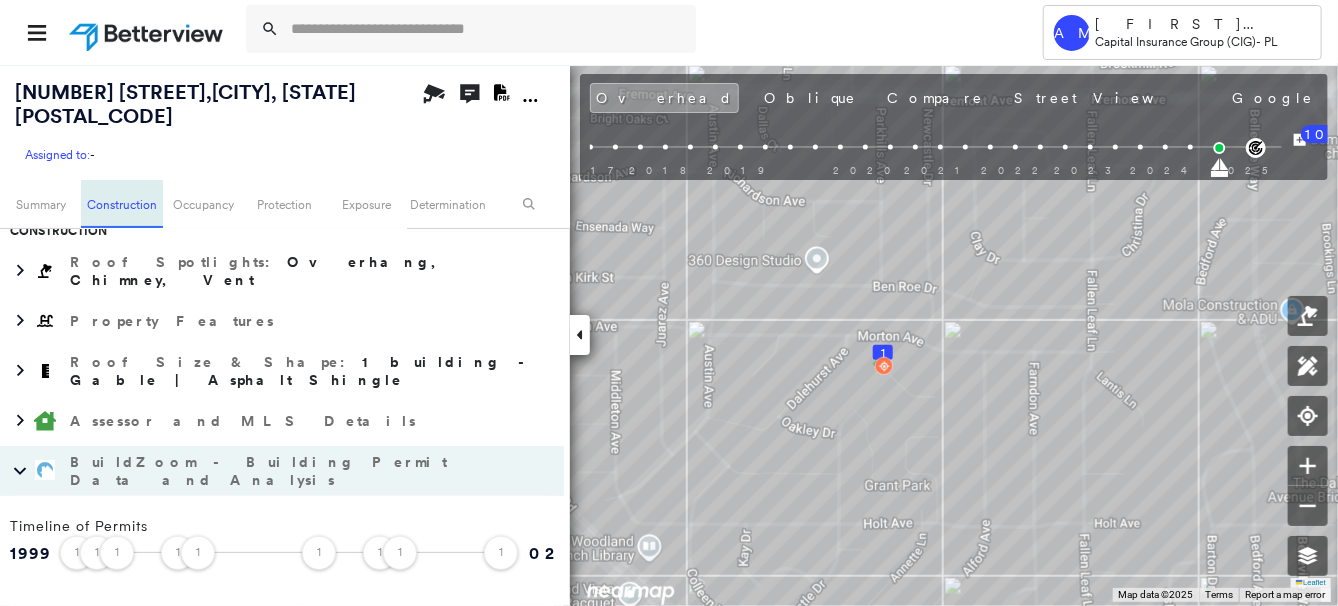 scroll, scrollTop: 463, scrollLeft: 0, axis: vertical 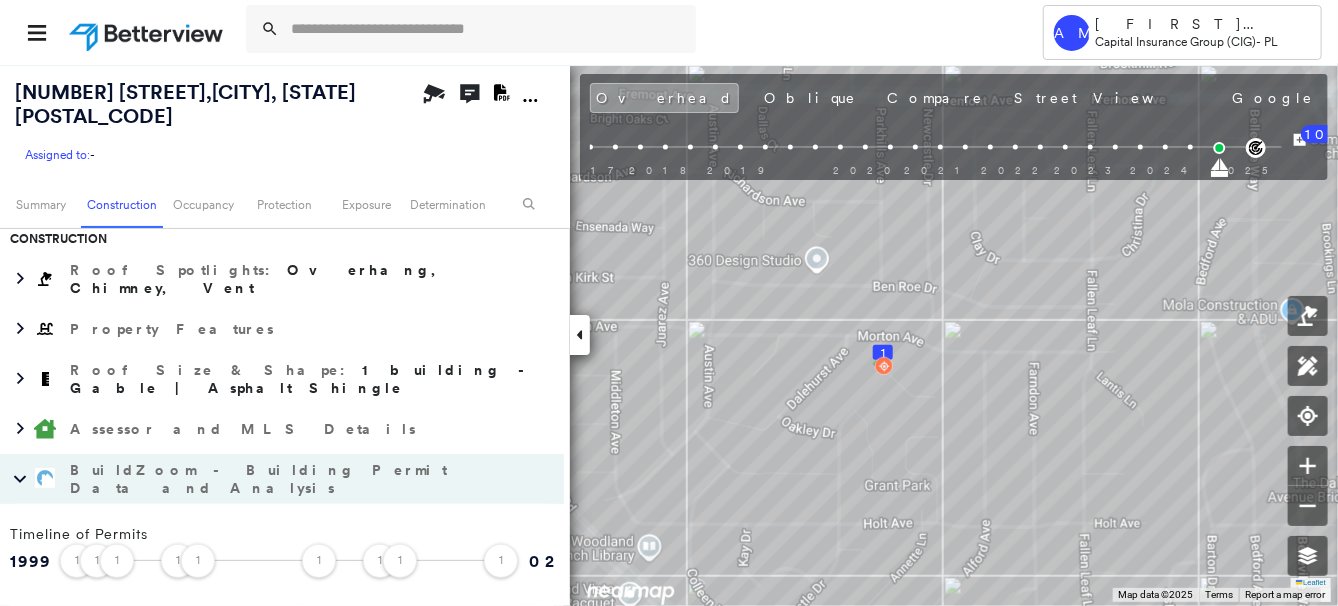click on "BuildZoom - Building Permit Data and Analysis" at bounding box center (262, 479) 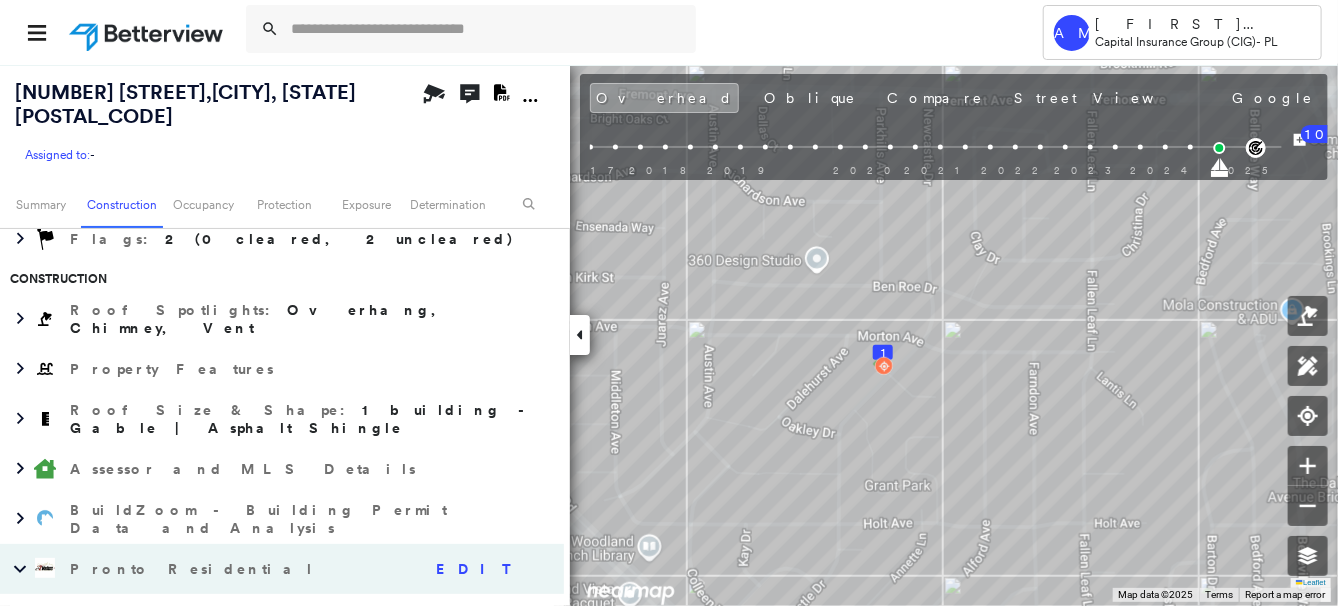 scroll, scrollTop: 418, scrollLeft: 0, axis: vertical 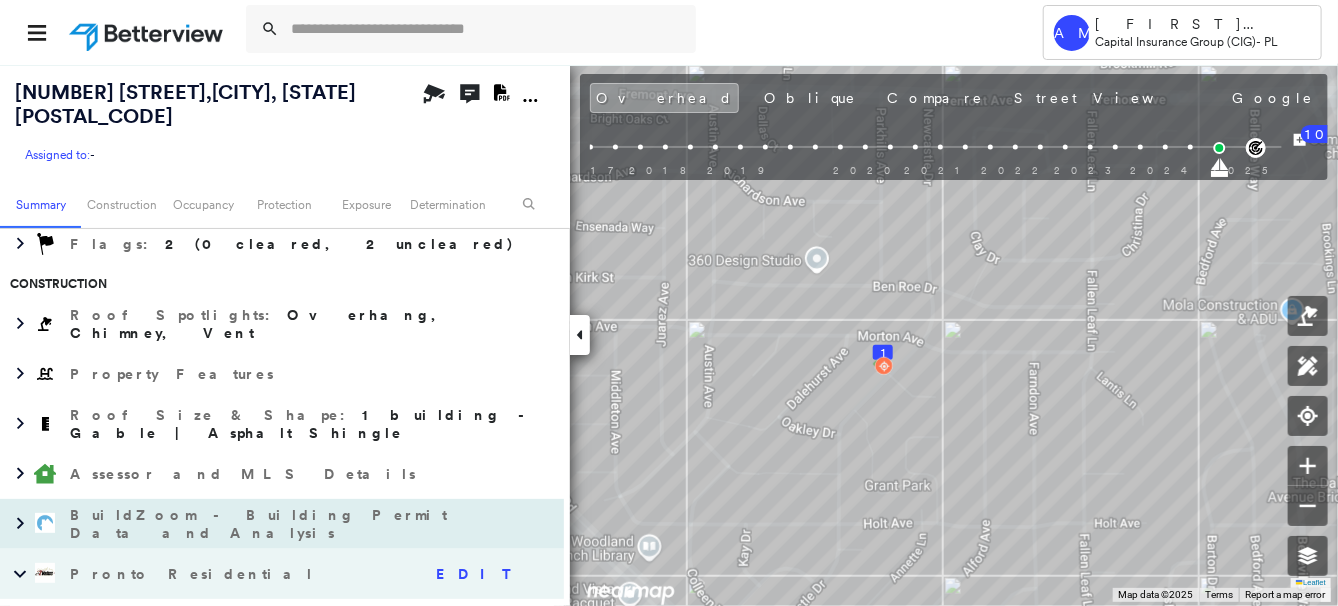 click on "BuildZoom - Building Permit Data and Analysis" at bounding box center [262, 524] 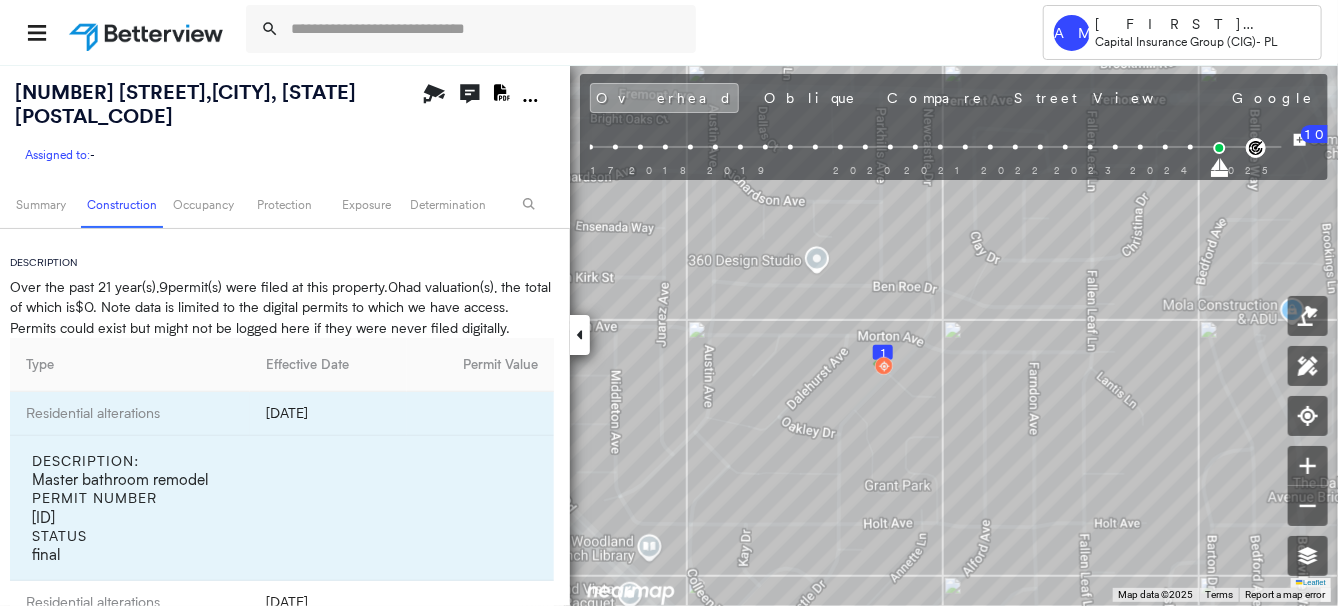 scroll, scrollTop: 1018, scrollLeft: 0, axis: vertical 